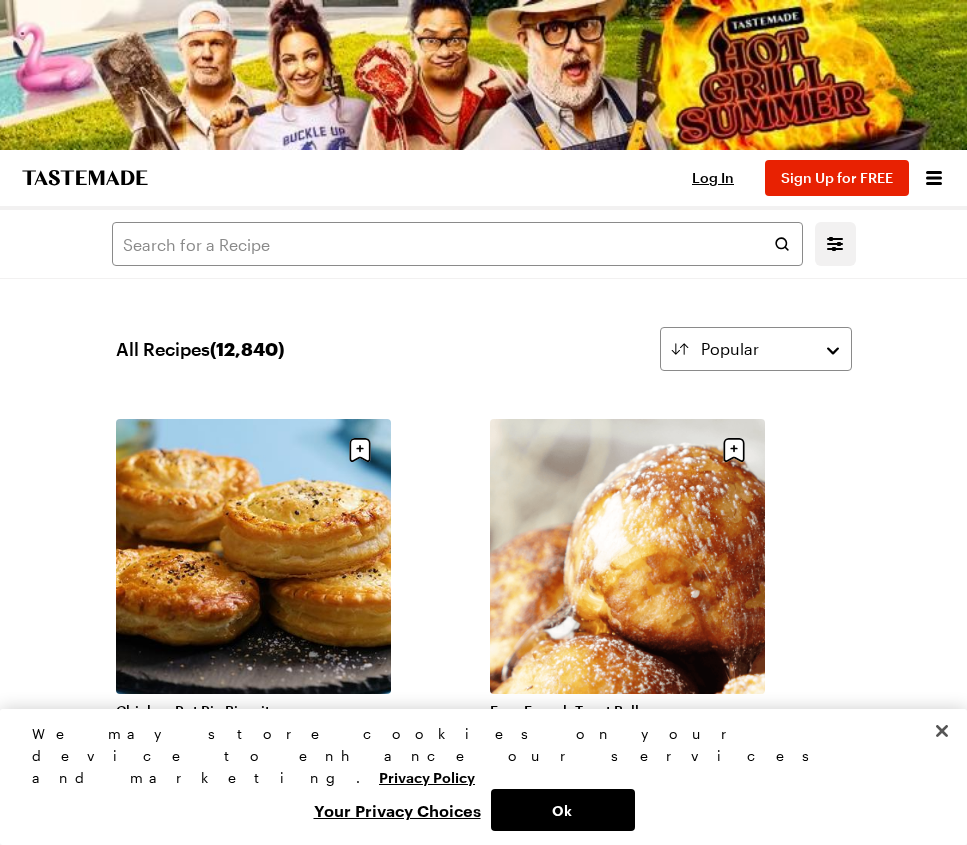 scroll, scrollTop: 439, scrollLeft: 0, axis: vertical 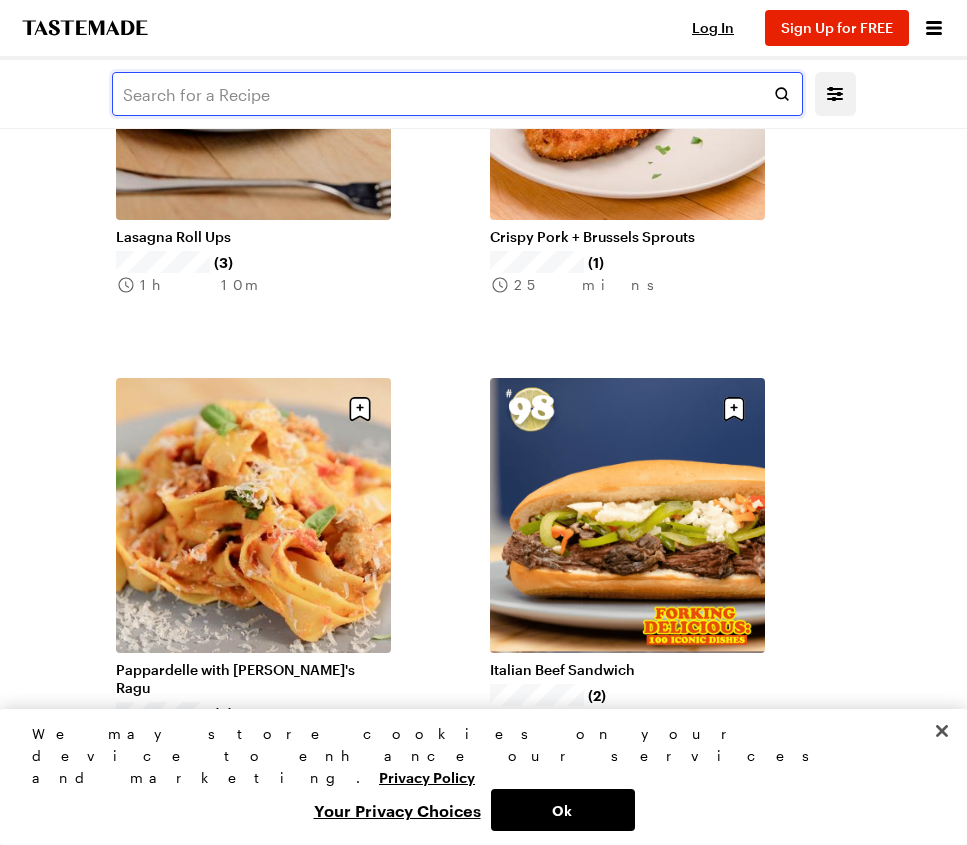click at bounding box center (457, 94) 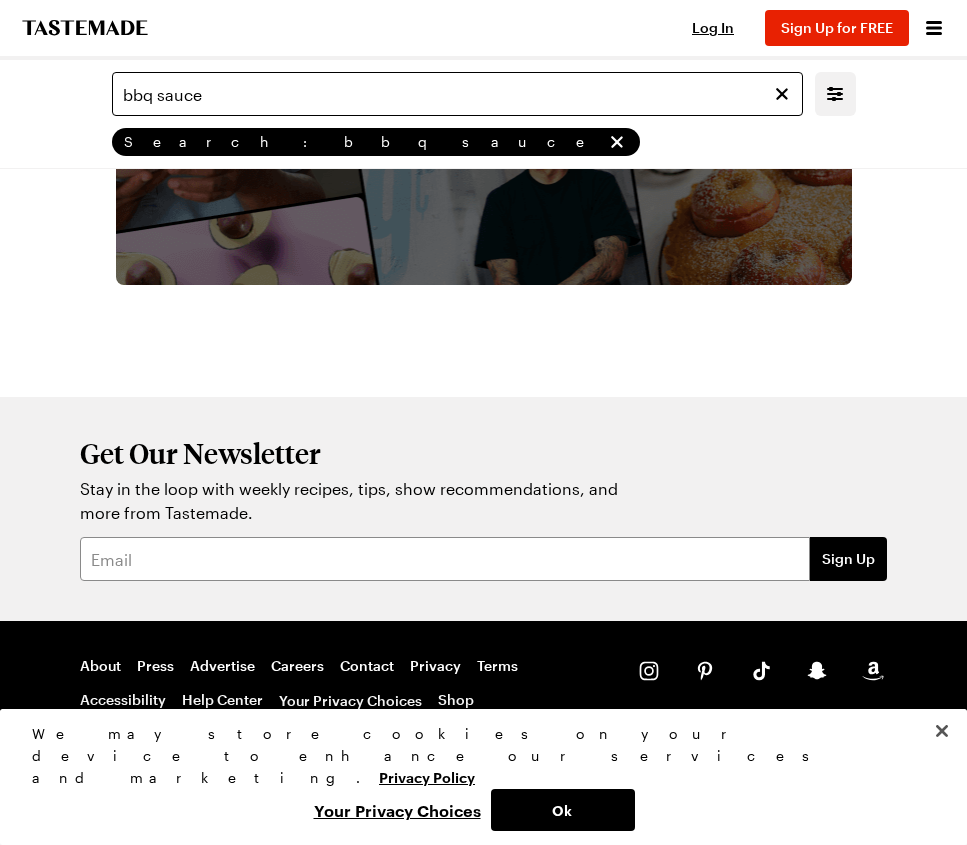 scroll, scrollTop: 5862, scrollLeft: 0, axis: vertical 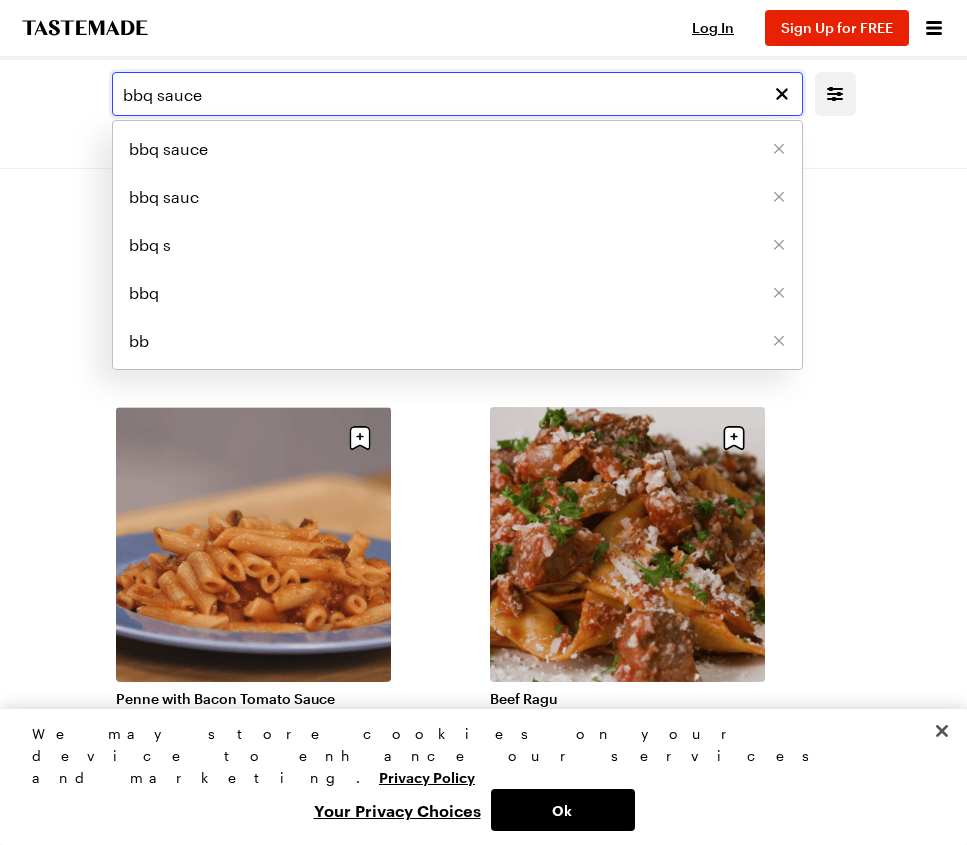 drag, startPoint x: 158, startPoint y: 95, endPoint x: 272, endPoint y: 88, distance: 114.21471 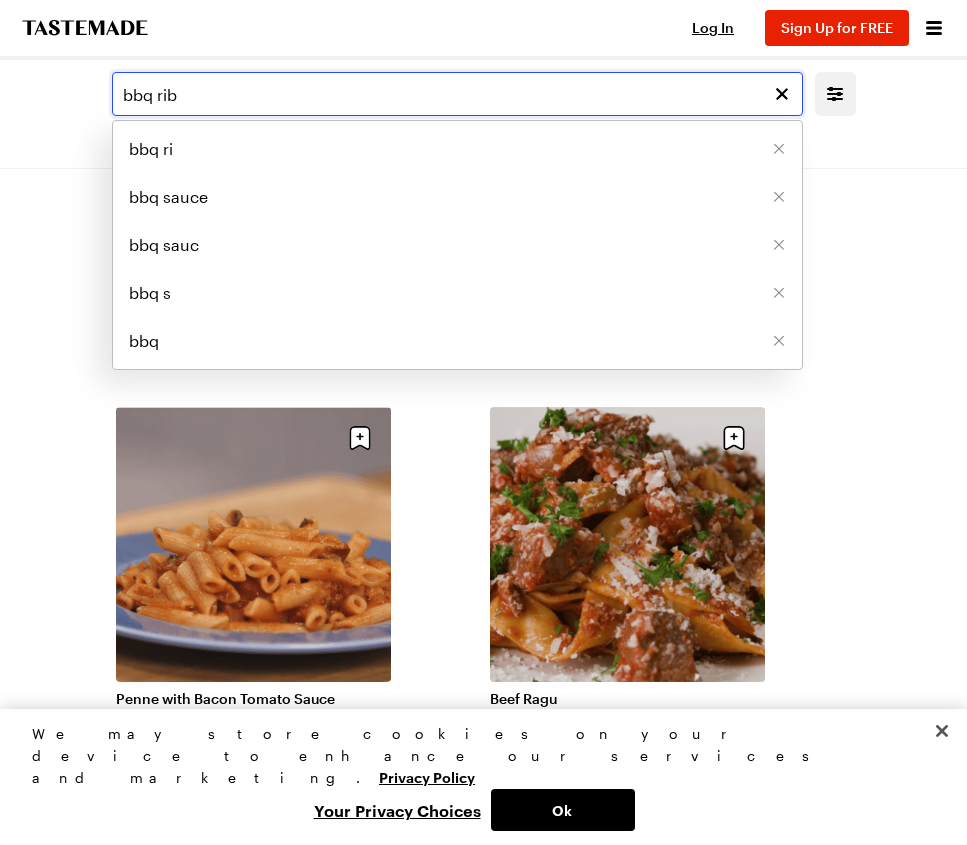 scroll, scrollTop: 742, scrollLeft: 0, axis: vertical 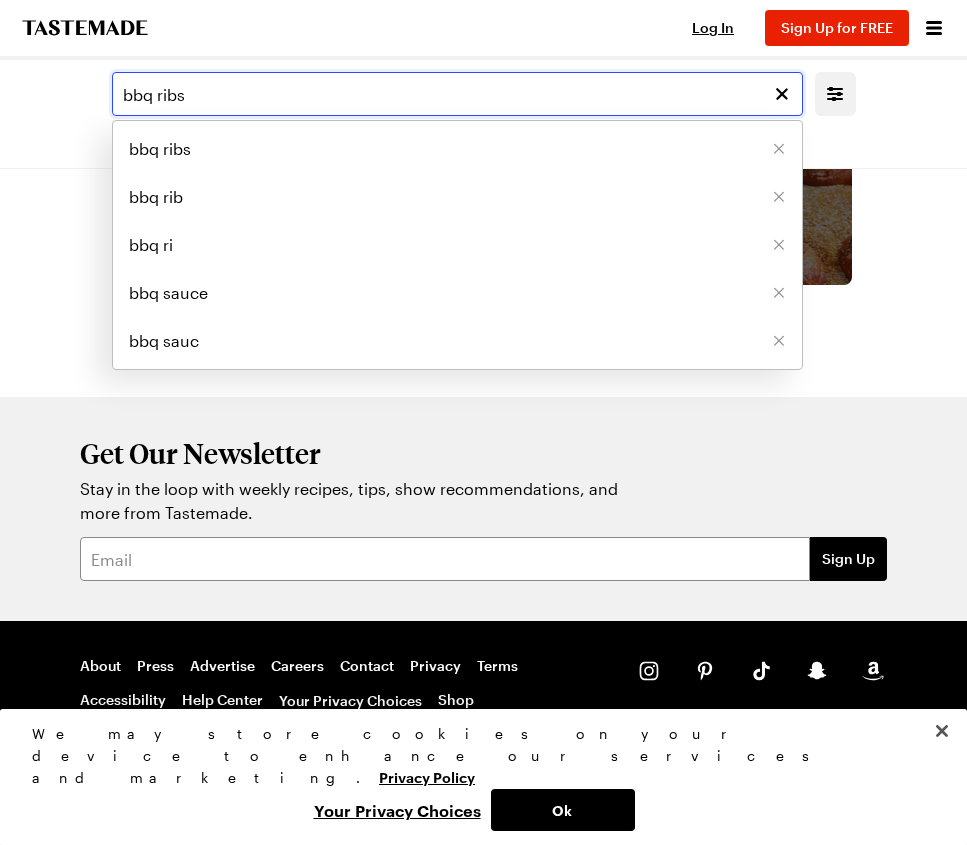 click on "bbq ribs" at bounding box center (457, 94) 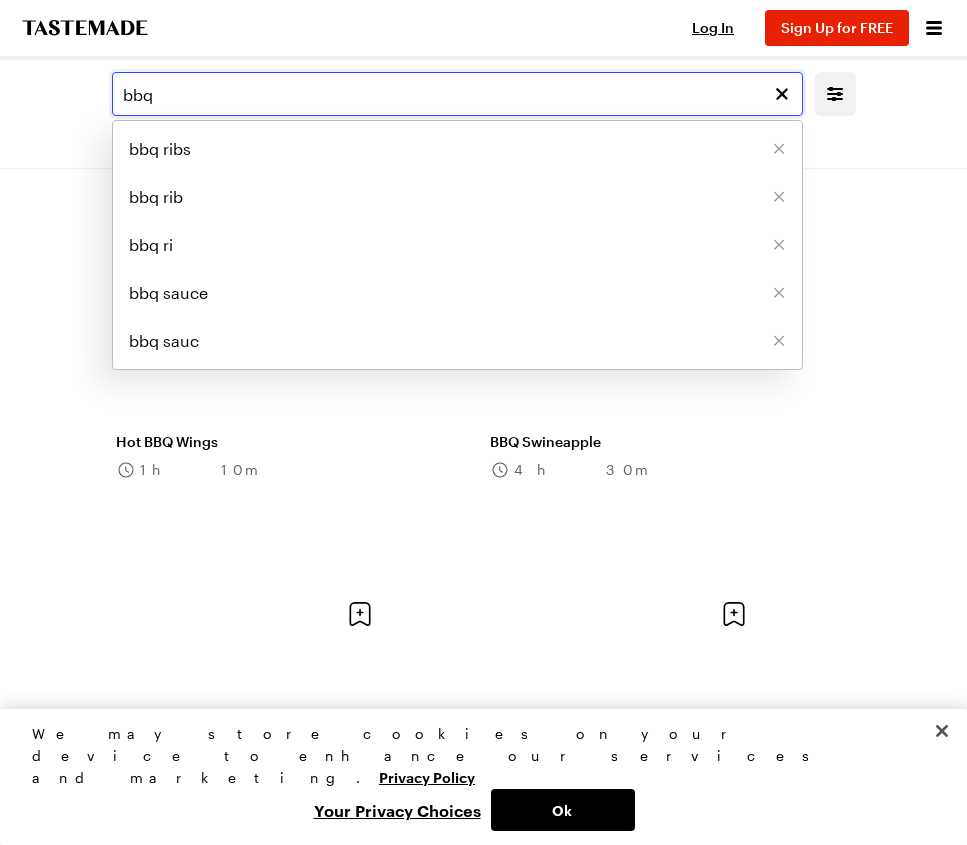 scroll, scrollTop: 4130, scrollLeft: 0, axis: vertical 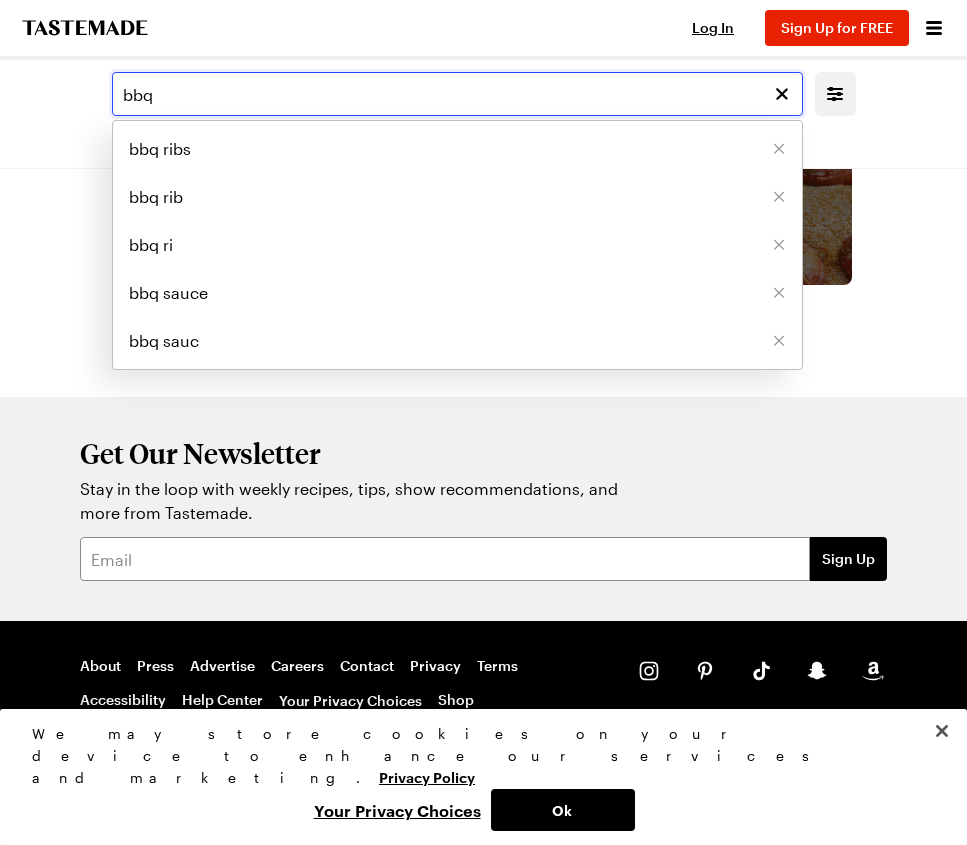 type on "bbq" 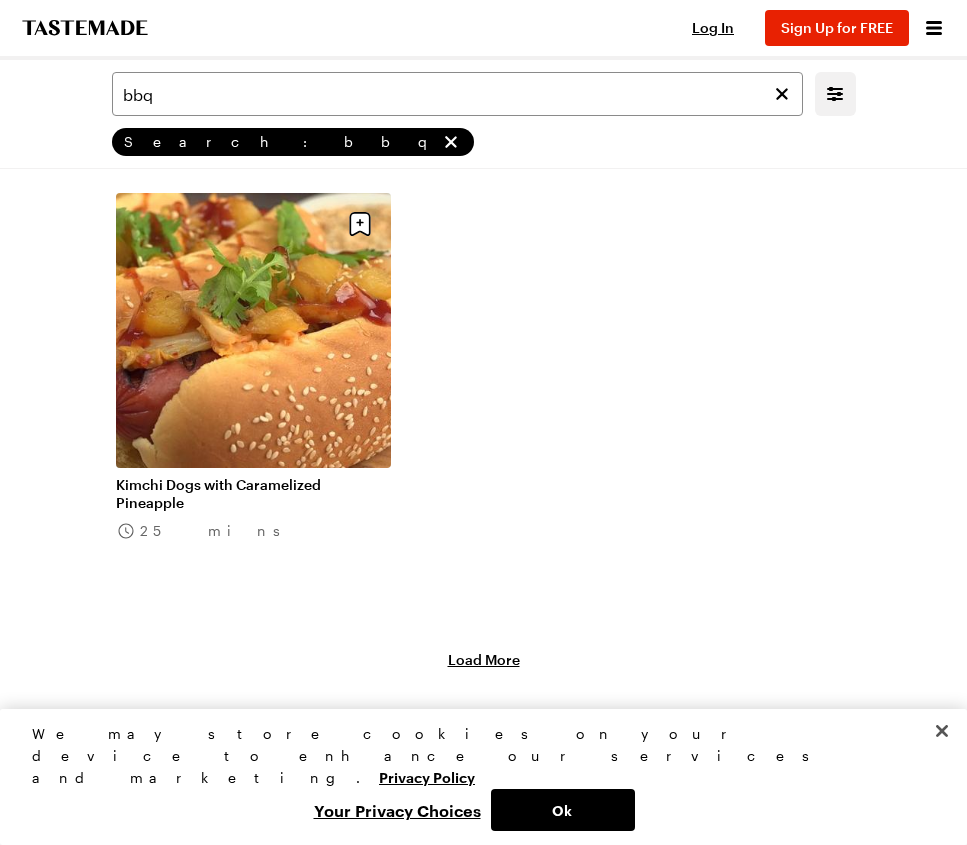 scroll, scrollTop: 3250, scrollLeft: 0, axis: vertical 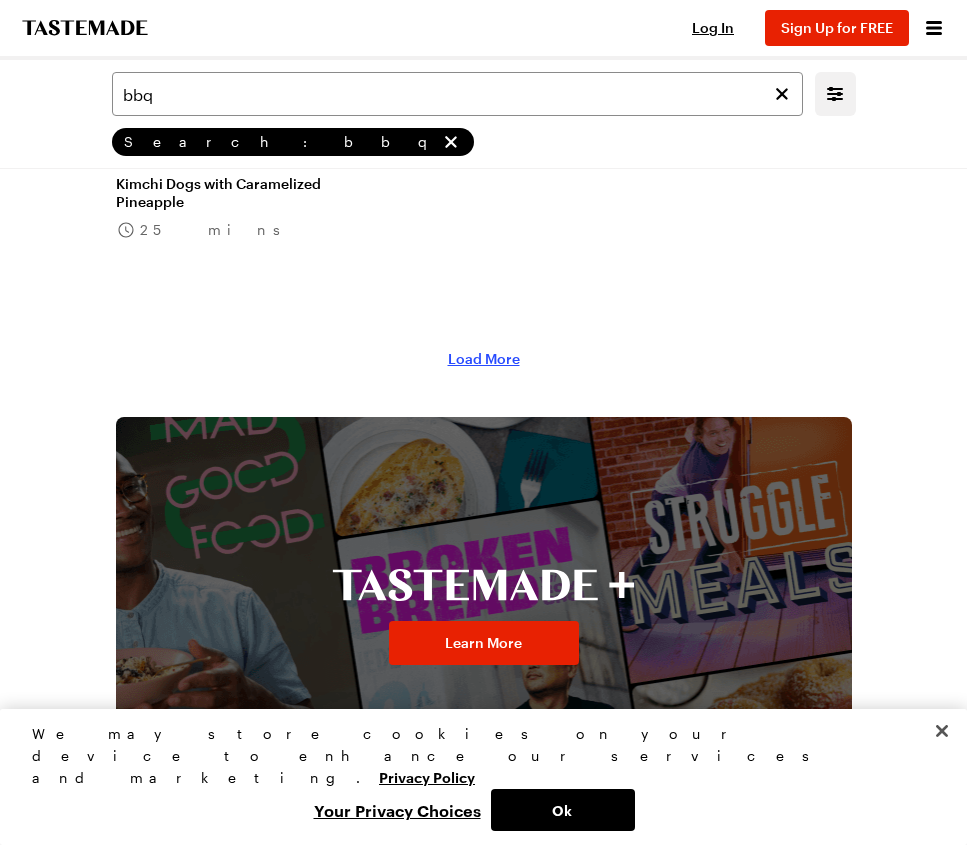 click on "Load More" at bounding box center [484, 359] 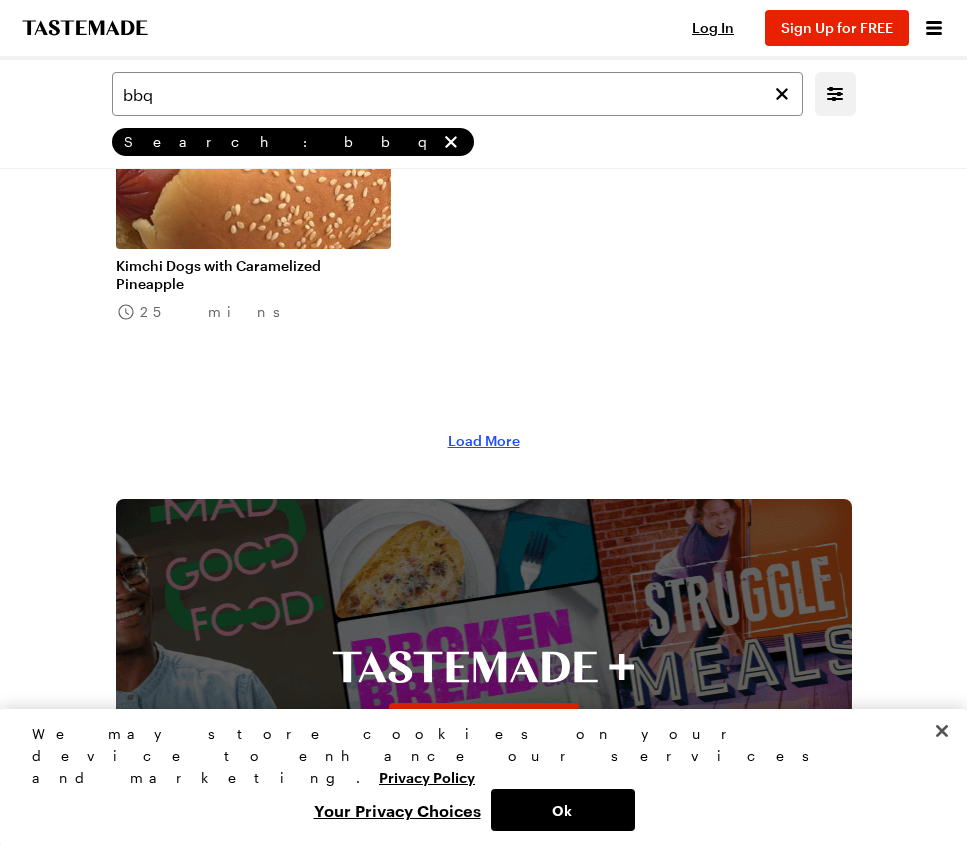 scroll, scrollTop: 3541, scrollLeft: 0, axis: vertical 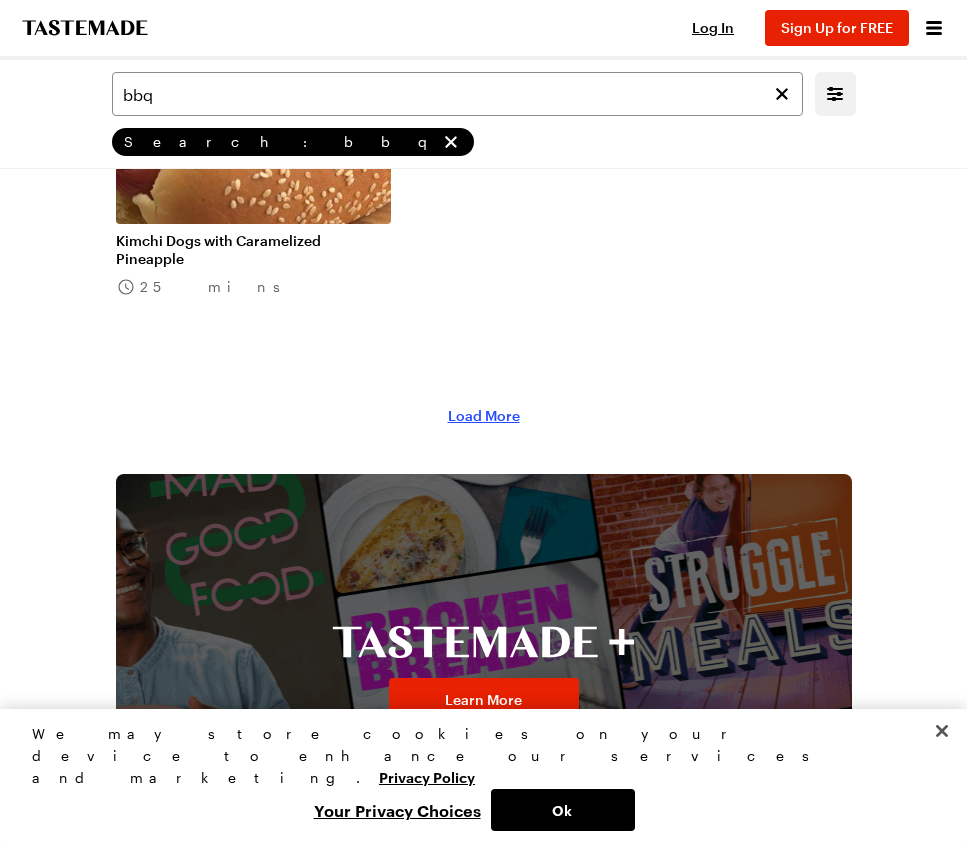 click on "Load More" at bounding box center (484, 416) 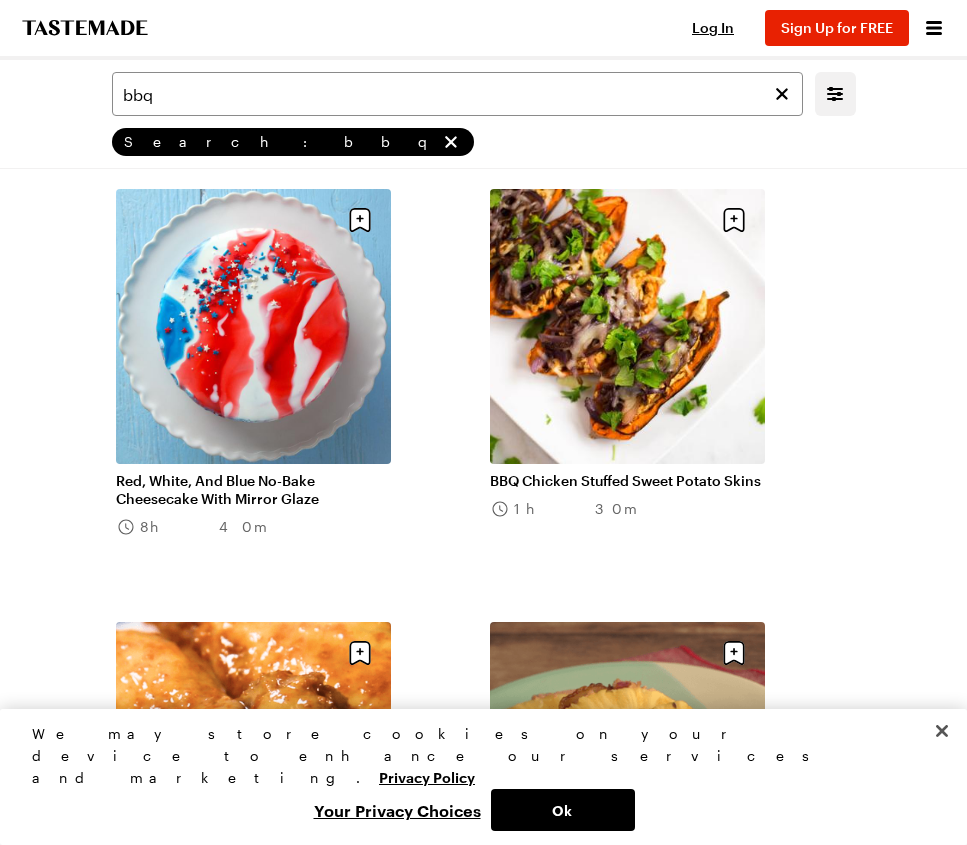 scroll, scrollTop: 0, scrollLeft: 0, axis: both 